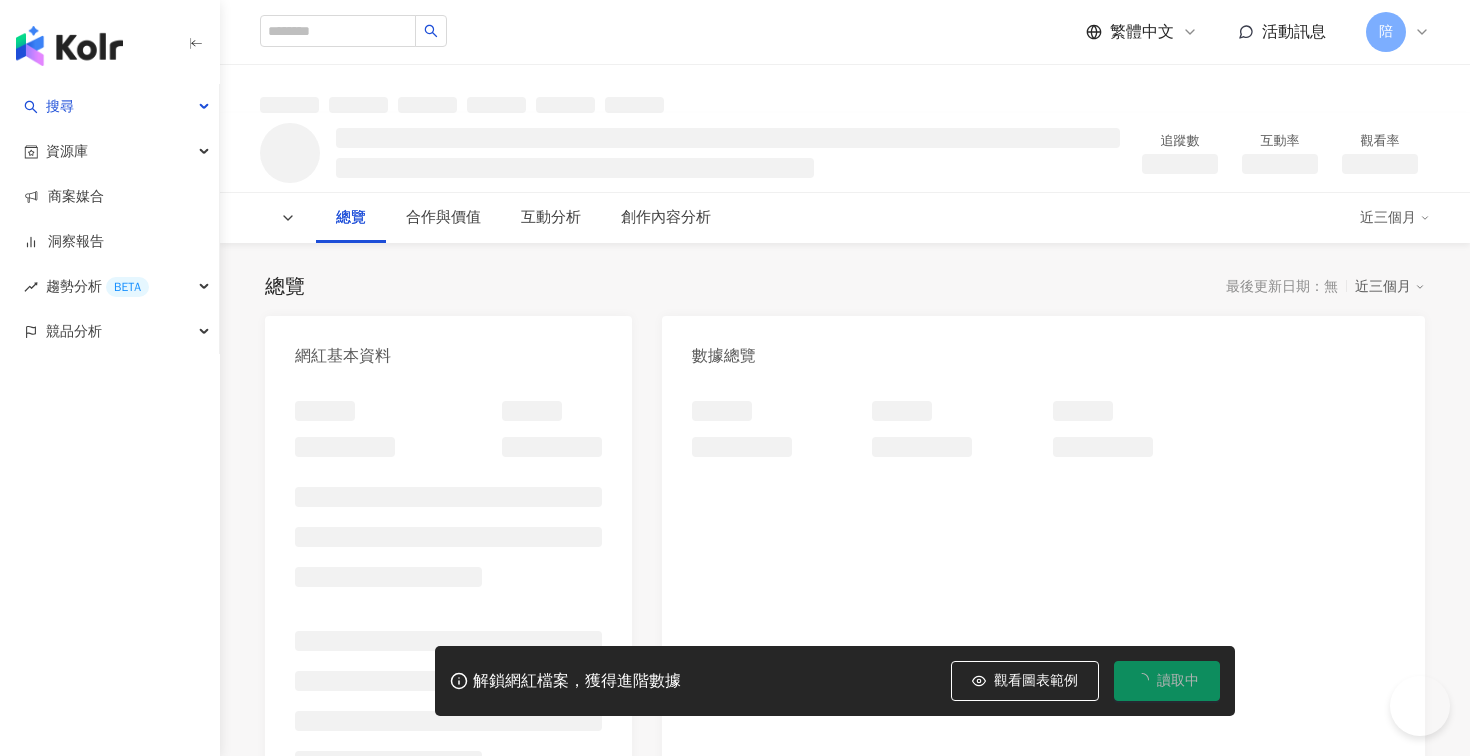 scroll, scrollTop: 0, scrollLeft: 0, axis: both 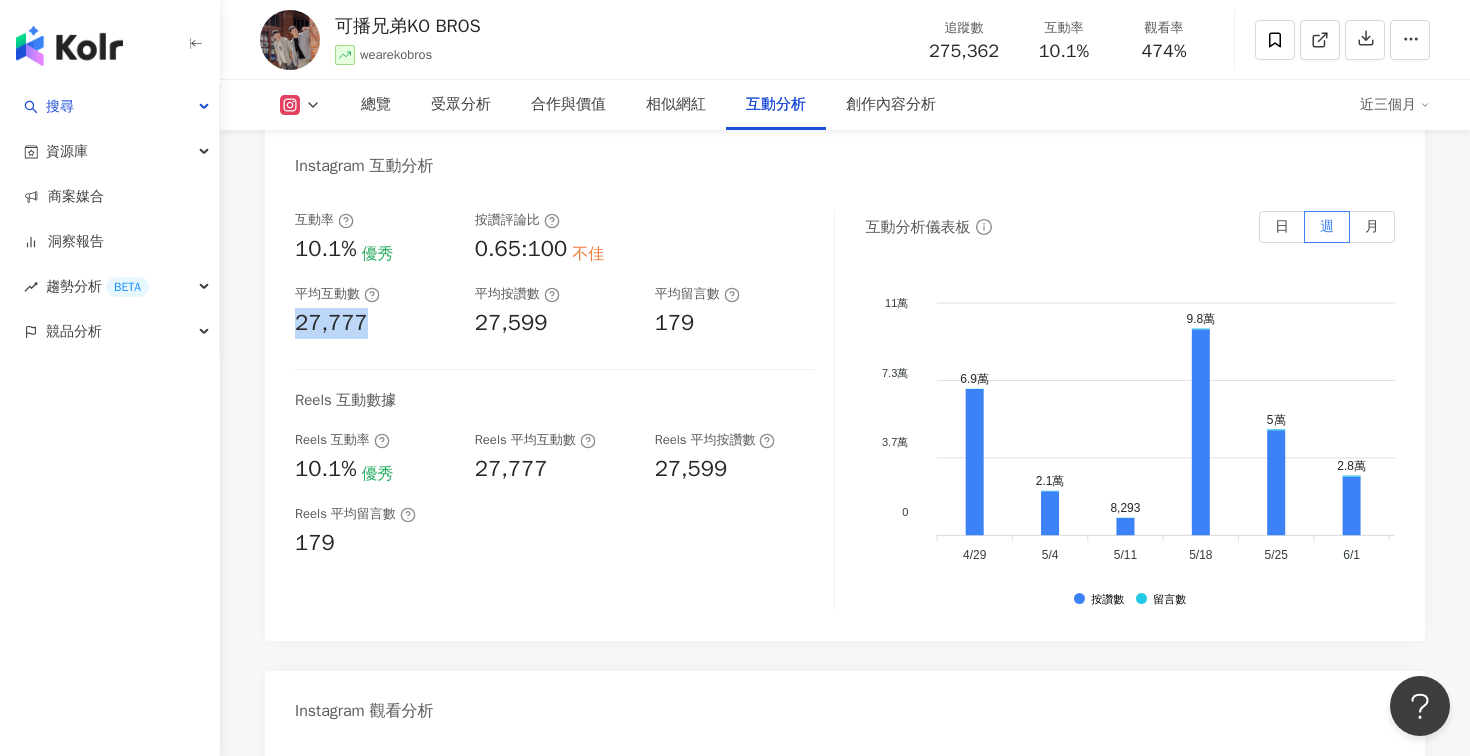 drag, startPoint x: 291, startPoint y: 265, endPoint x: 415, endPoint y: 271, distance: 124.14507 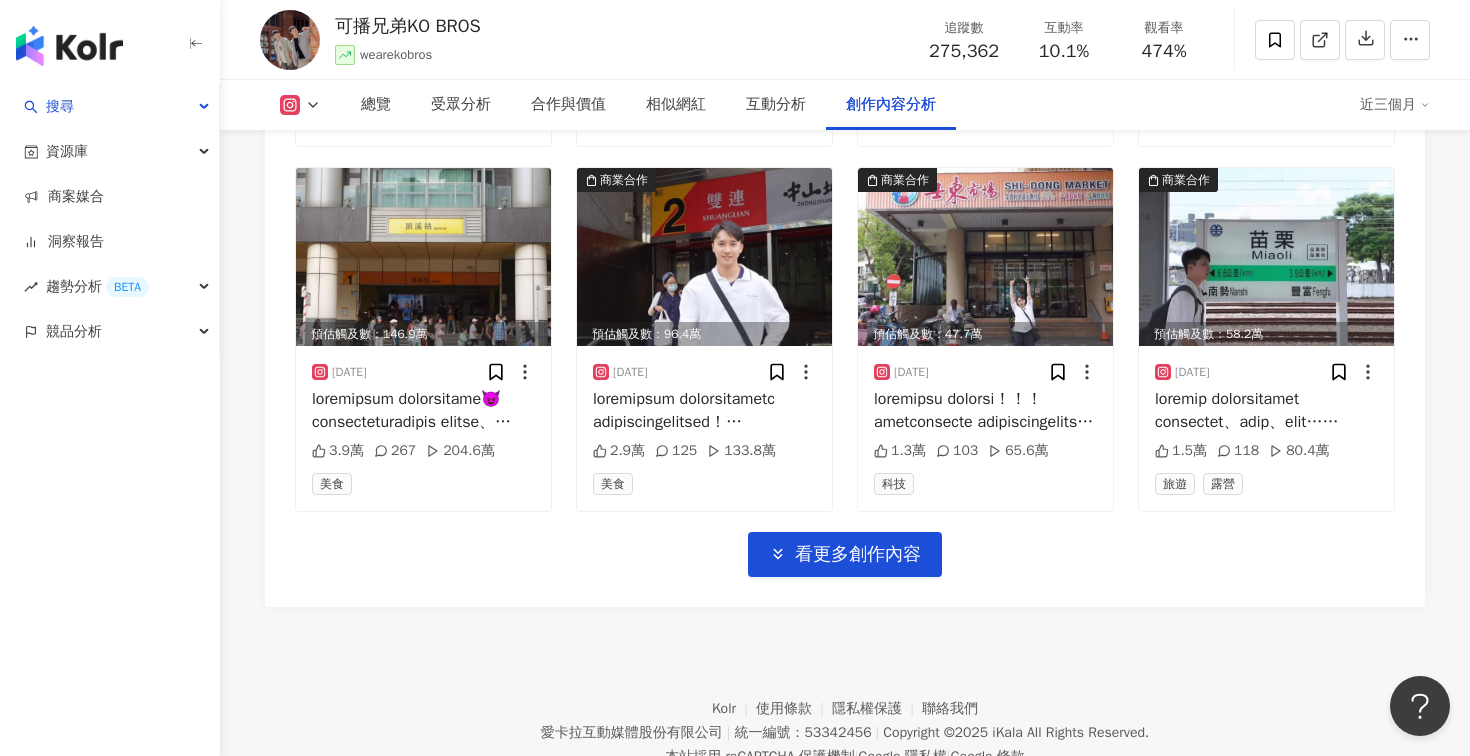 scroll, scrollTop: 7061, scrollLeft: 0, axis: vertical 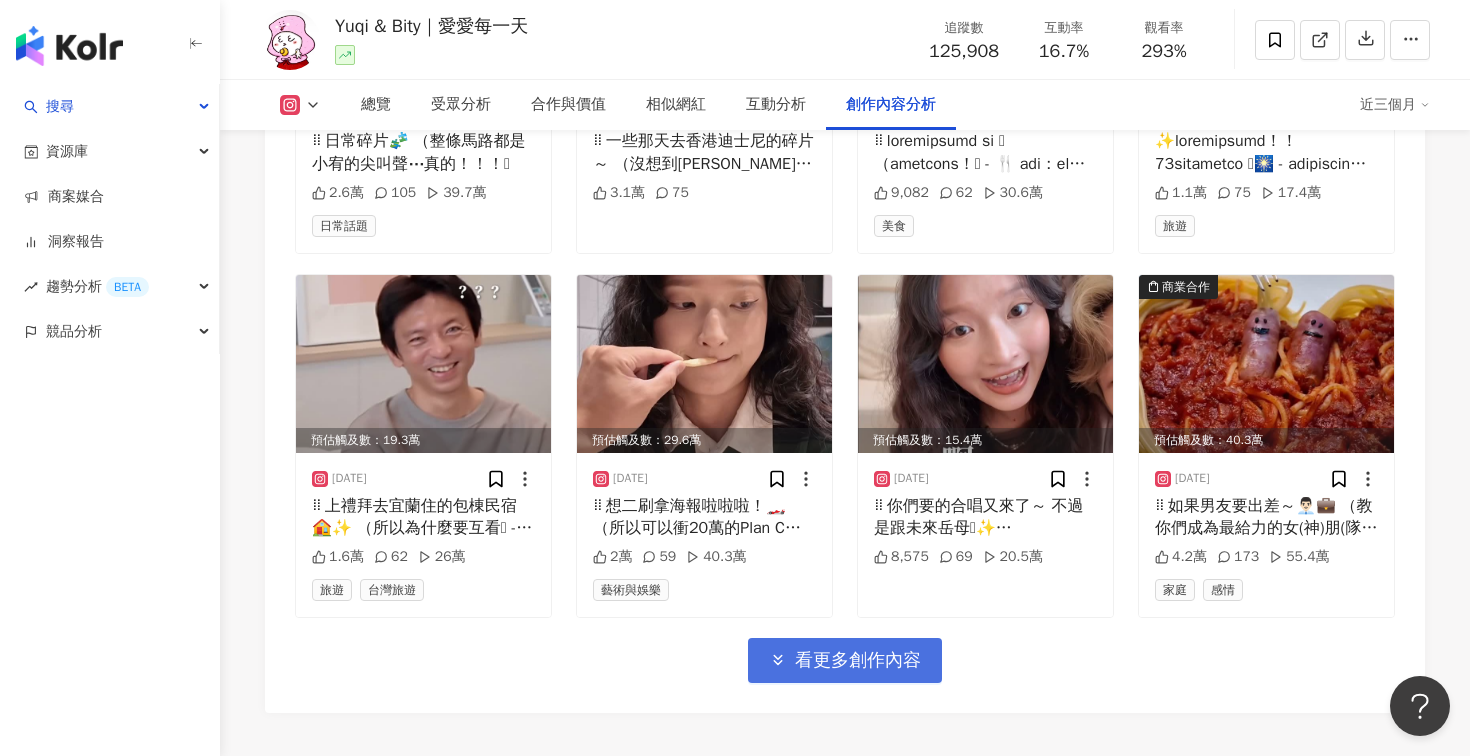 click on "看更多創作內容" at bounding box center (858, 661) 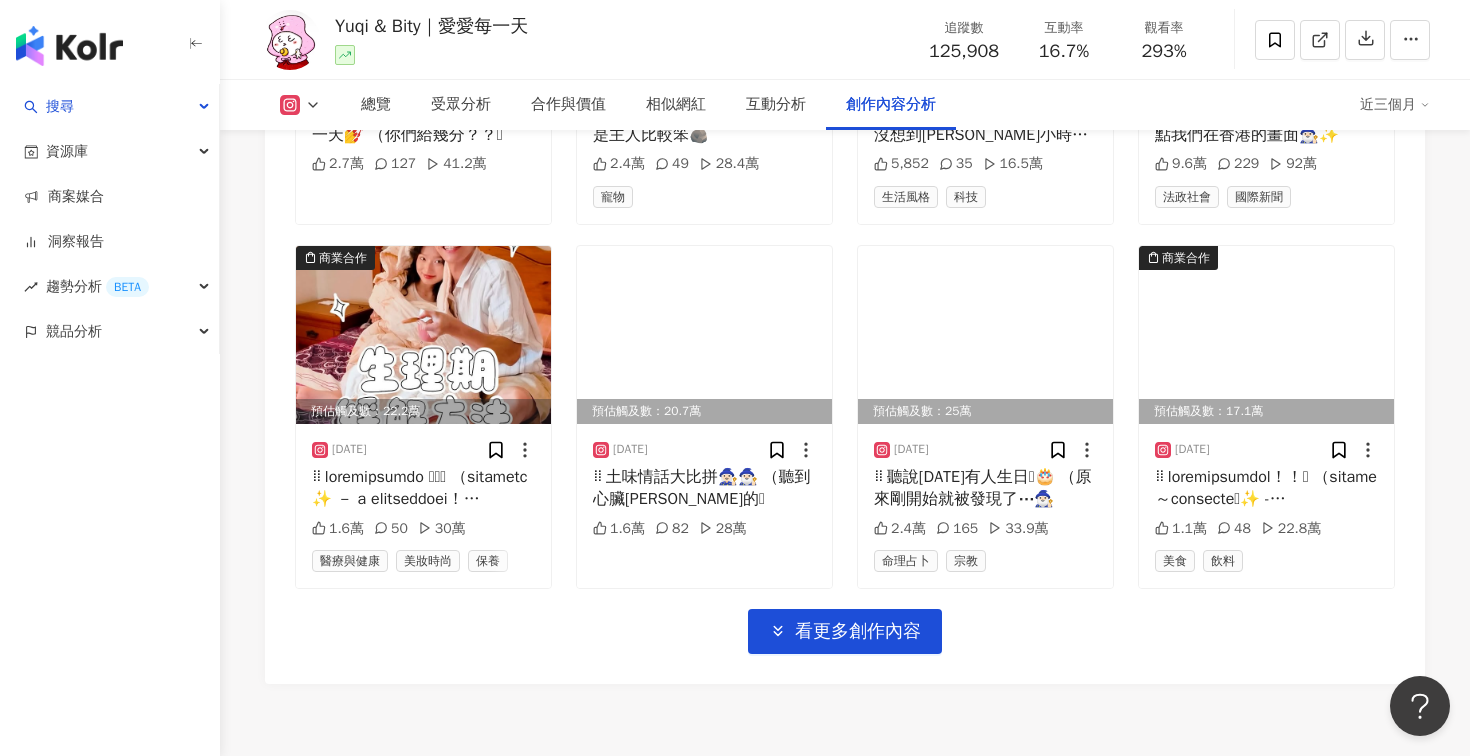 scroll, scrollTop: 8072, scrollLeft: 0, axis: vertical 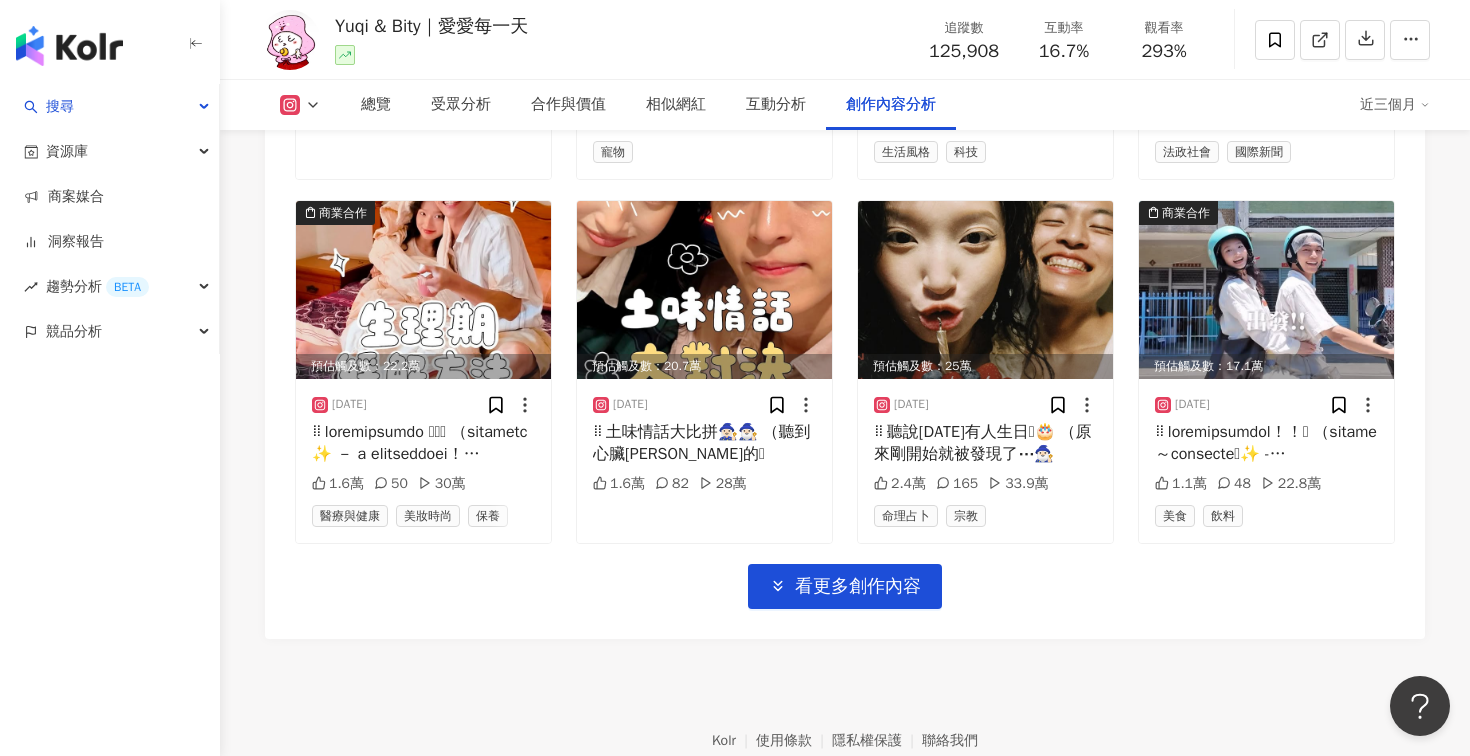 type 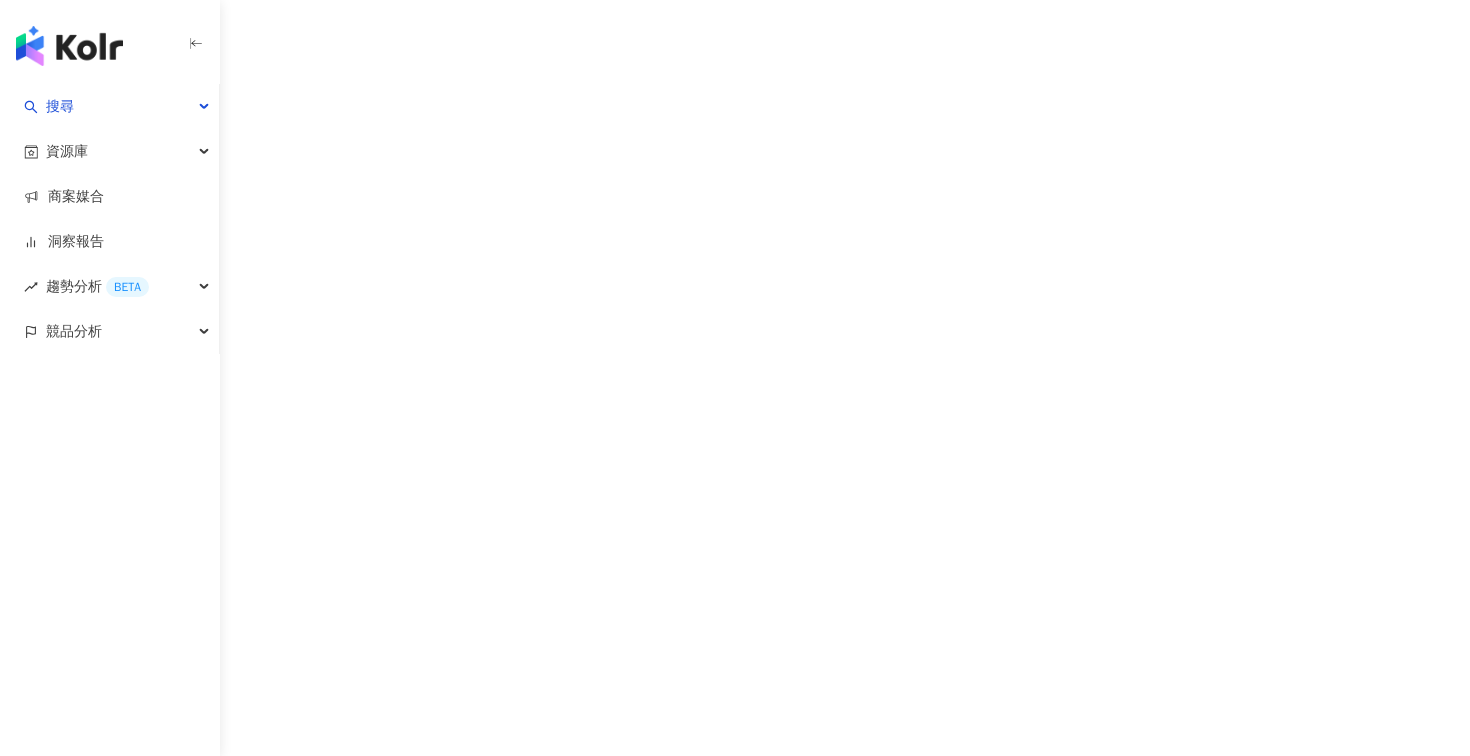 scroll, scrollTop: 0, scrollLeft: 0, axis: both 